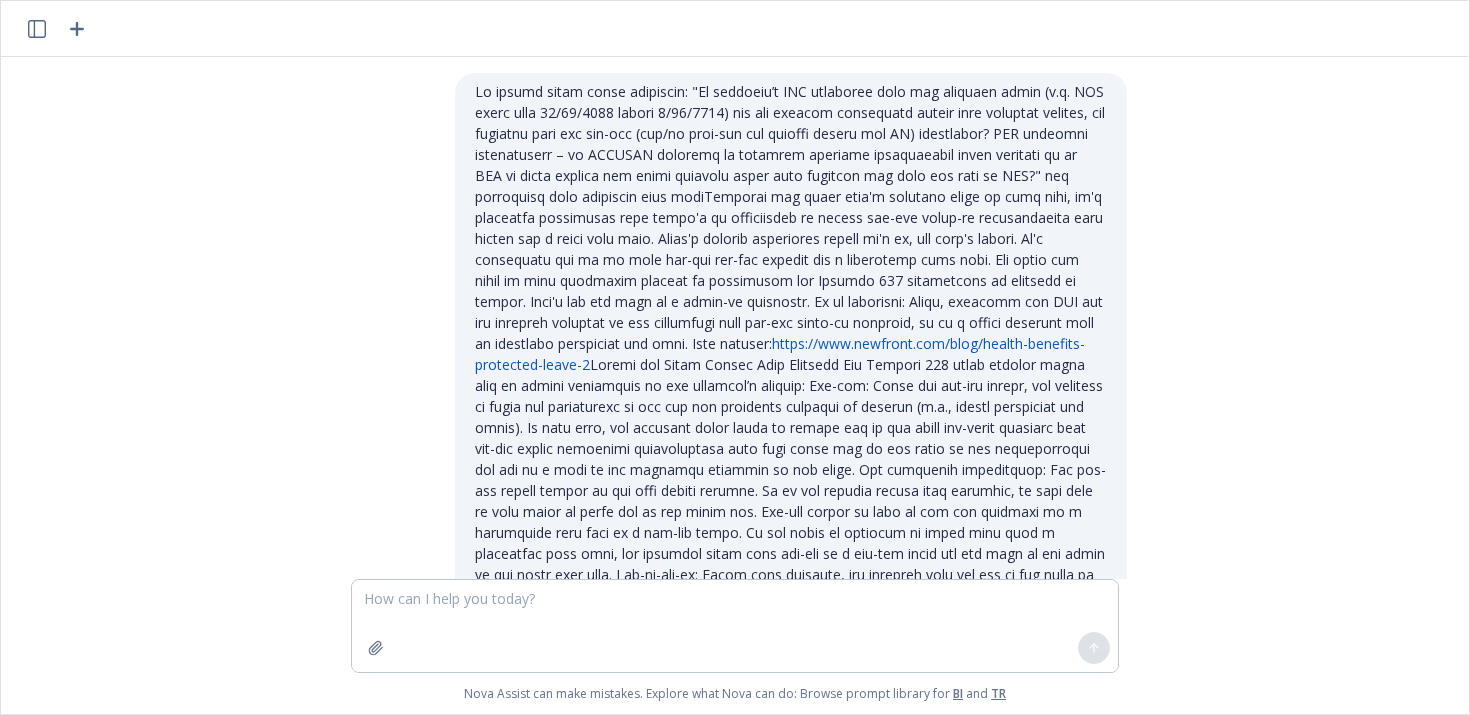 scroll, scrollTop: 0, scrollLeft: 0, axis: both 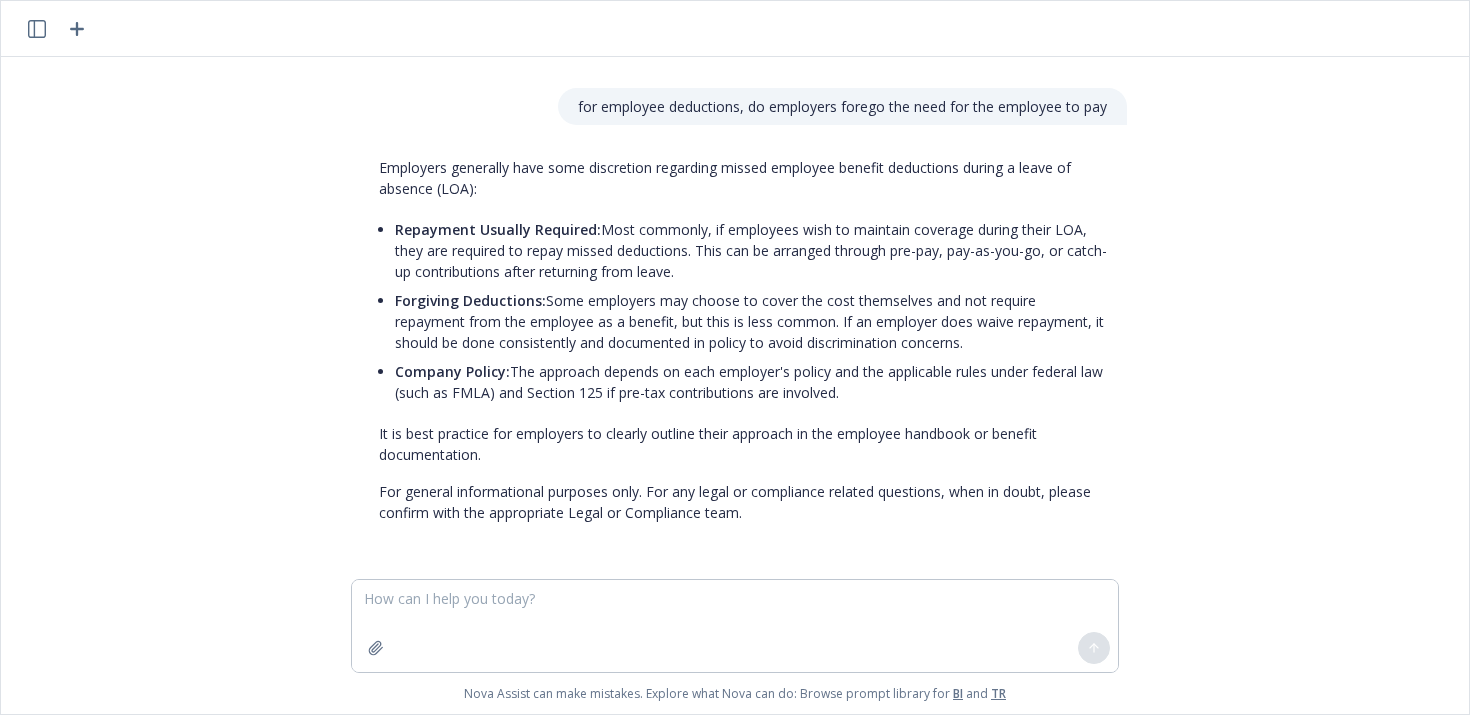 click on "Repayment Usually Required:  Most commonly, if employees wish to maintain coverage during their LOA, they are required to repay missed deductions. This can be arranged through pre-pay, pay-as-you-go, or catch-up contributions after returning from leave." at bounding box center (751, 250) 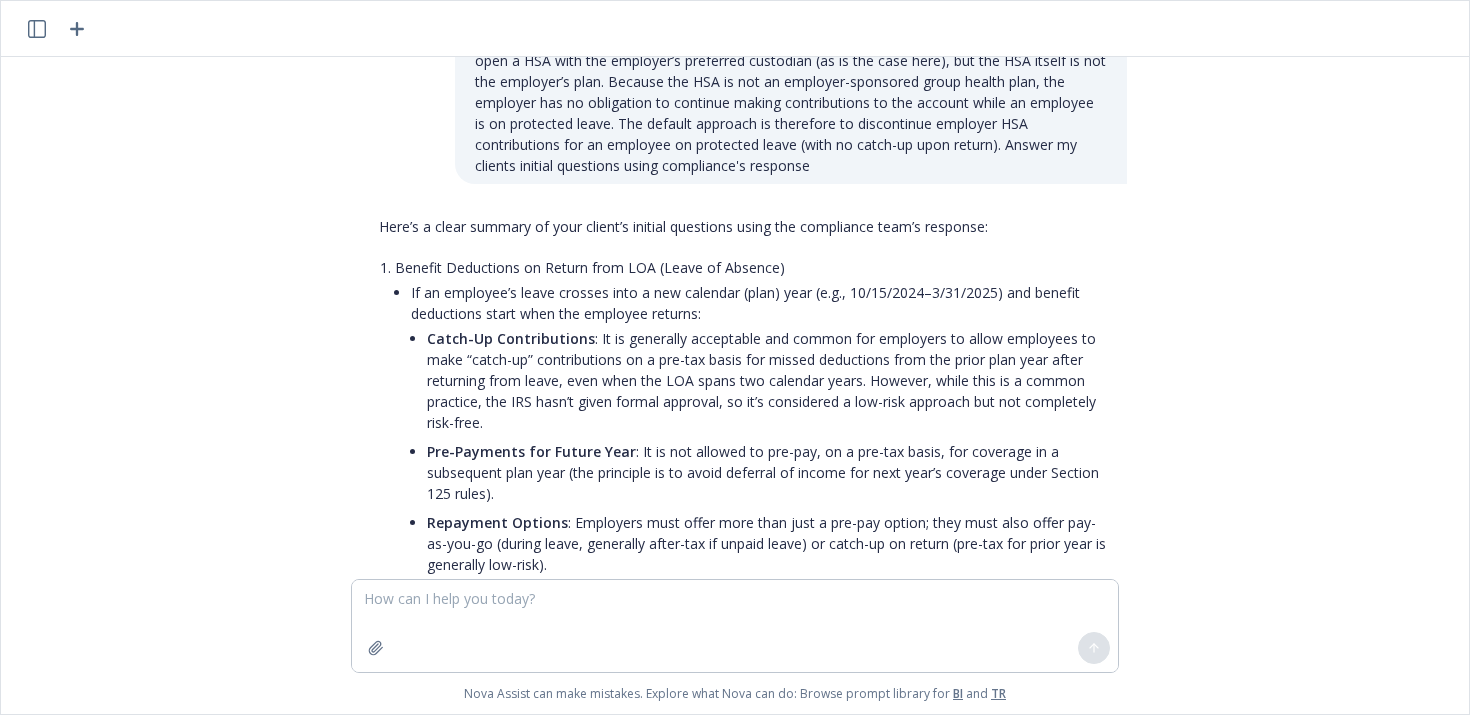 scroll, scrollTop: 826, scrollLeft: 0, axis: vertical 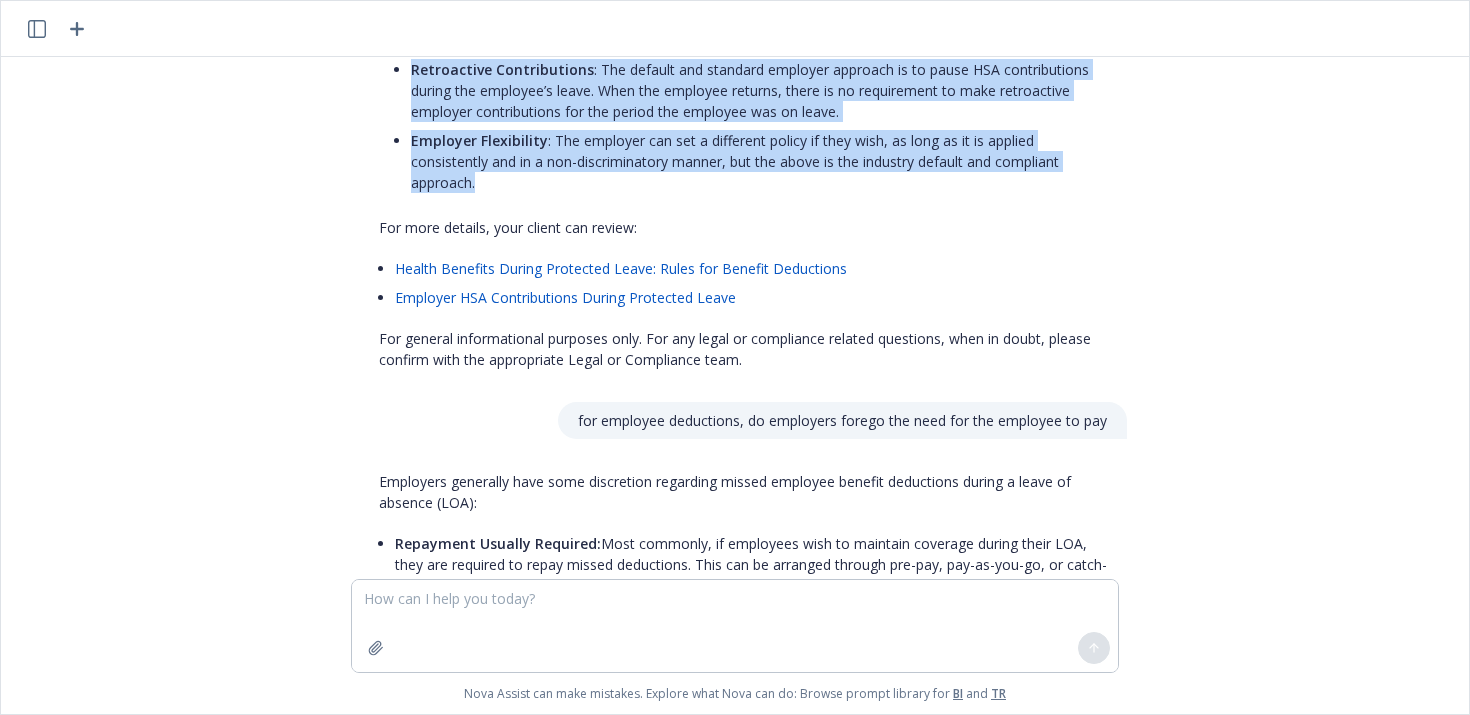 drag, startPoint x: 369, startPoint y: 279, endPoint x: 589, endPoint y: 221, distance: 227.51703 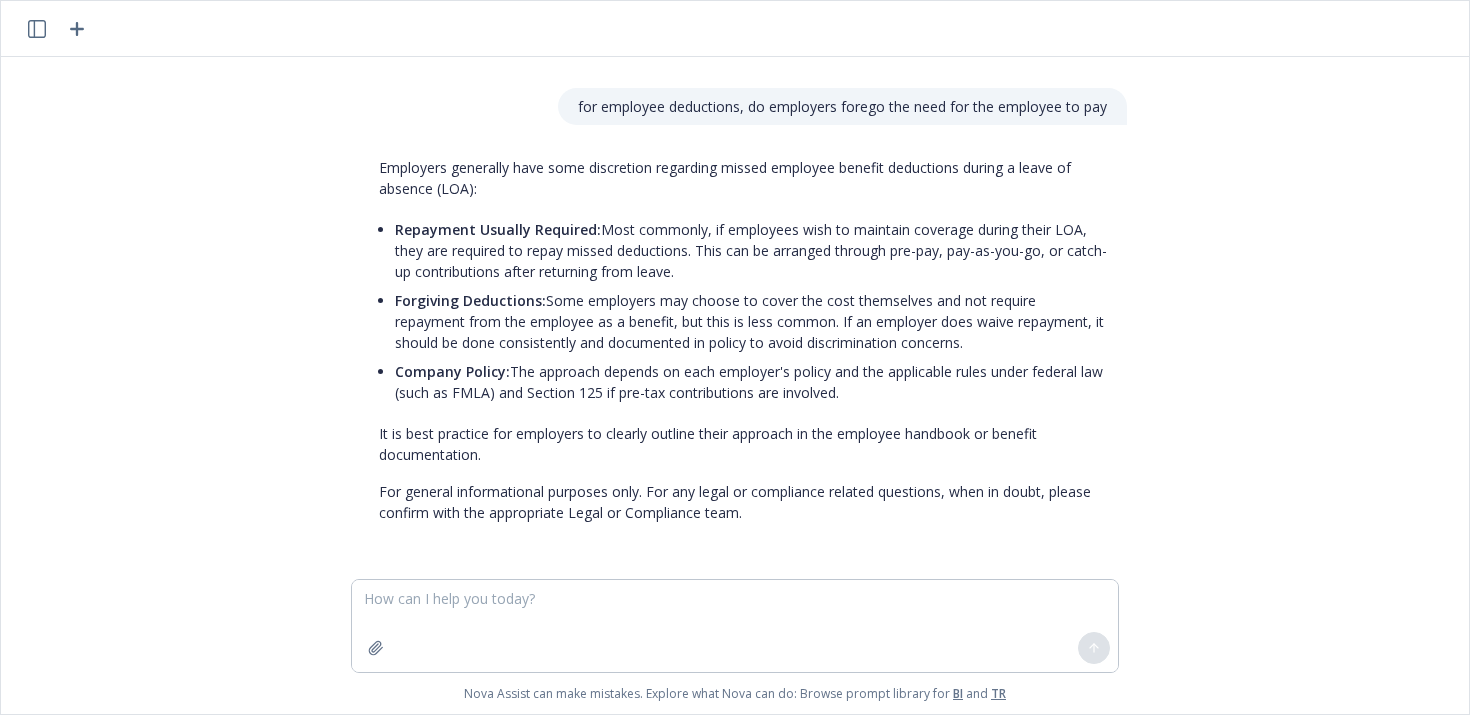 scroll, scrollTop: 1837, scrollLeft: 0, axis: vertical 